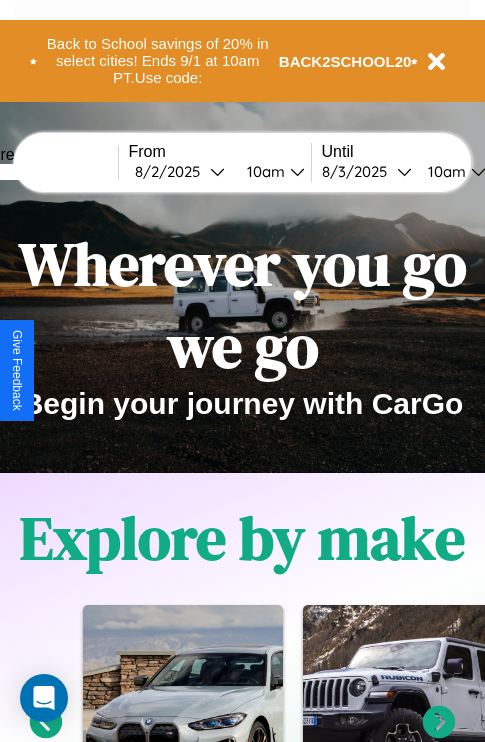 scroll, scrollTop: 308, scrollLeft: 0, axis: vertical 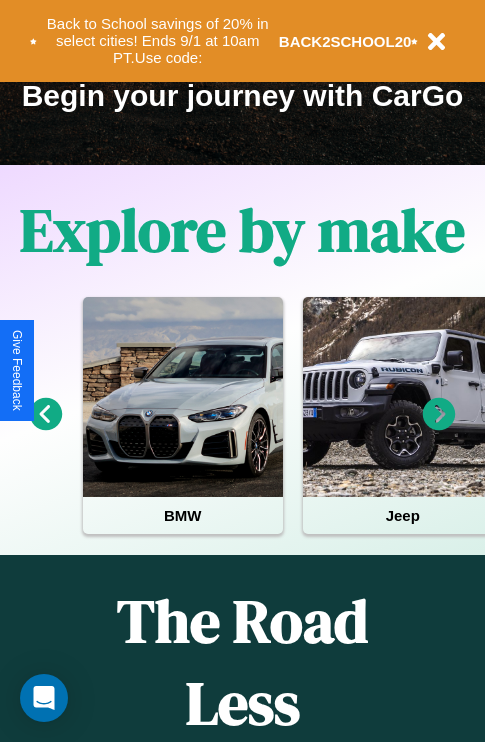 click 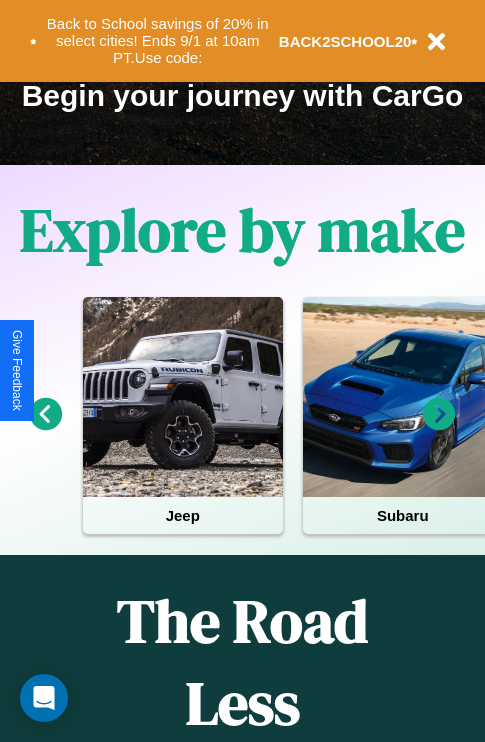 click 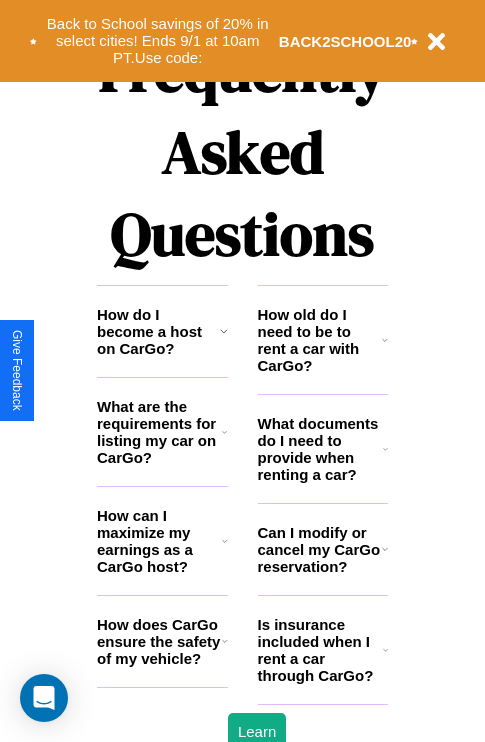 scroll, scrollTop: 2423, scrollLeft: 0, axis: vertical 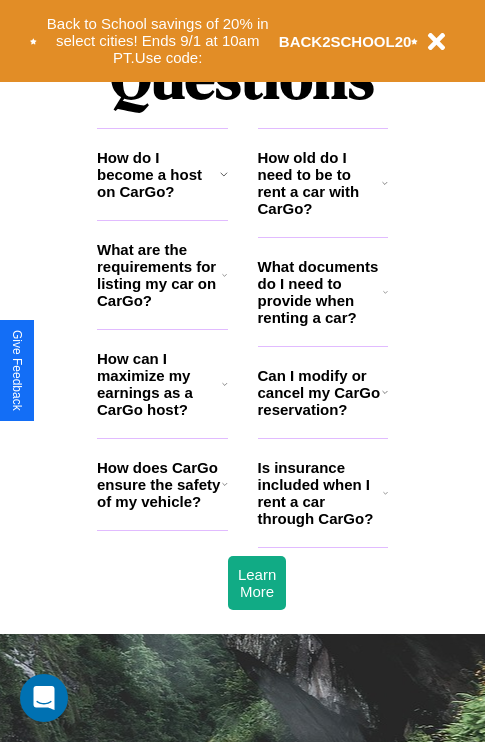 click 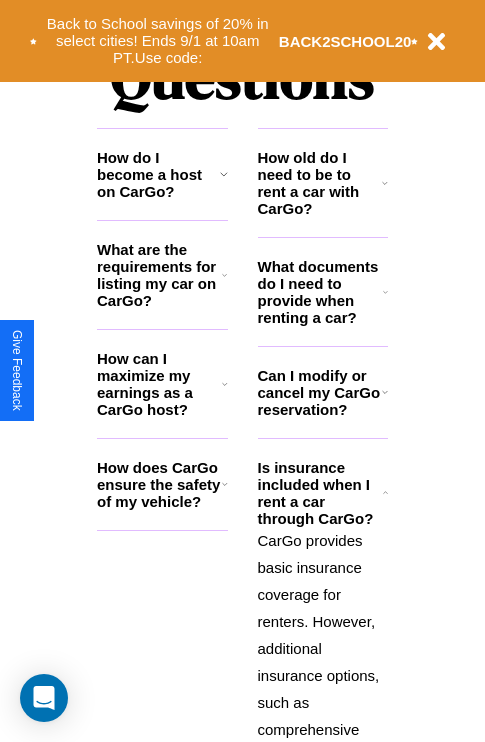 click on "What documents do I need to provide when renting a car?" at bounding box center (321, 292) 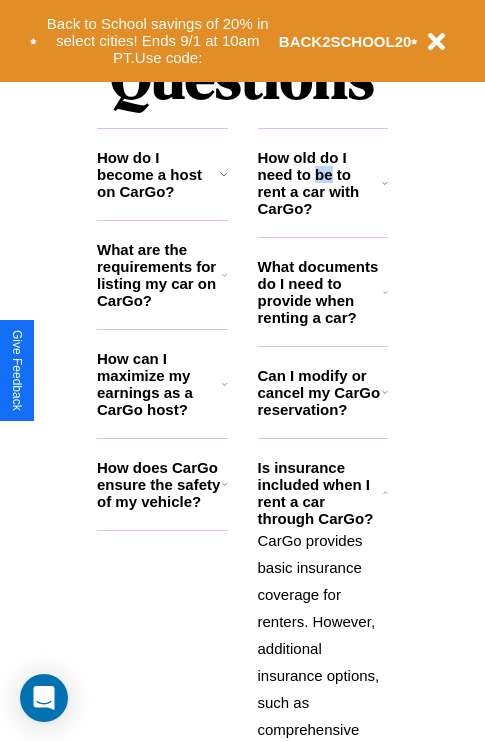 click on "How old do I need to be to rent a car with CarGo?" at bounding box center (320, 183) 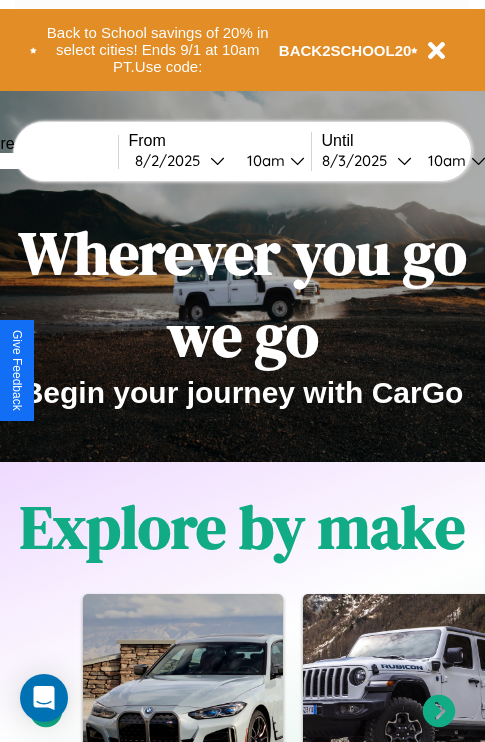 scroll, scrollTop: 0, scrollLeft: 0, axis: both 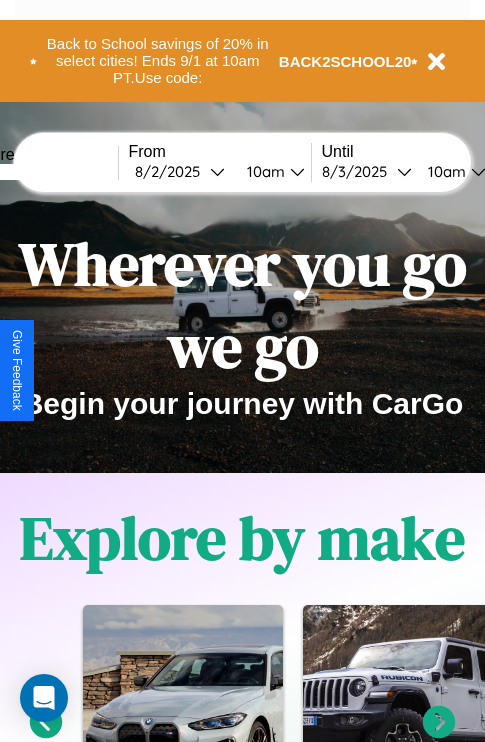 click at bounding box center (43, 172) 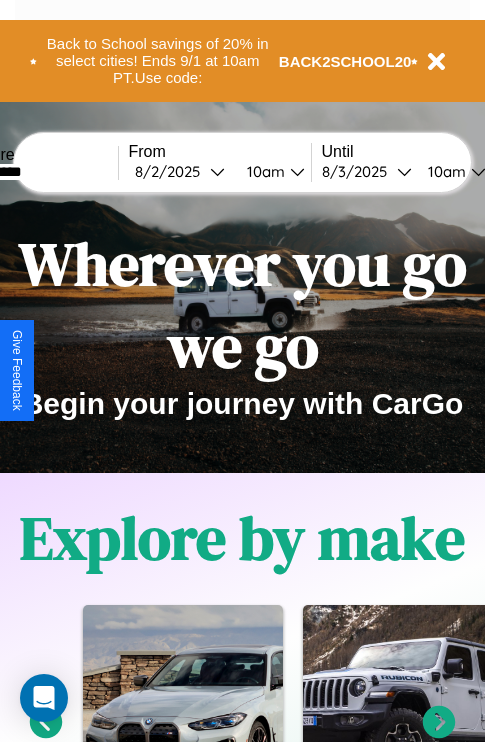 type on "*********" 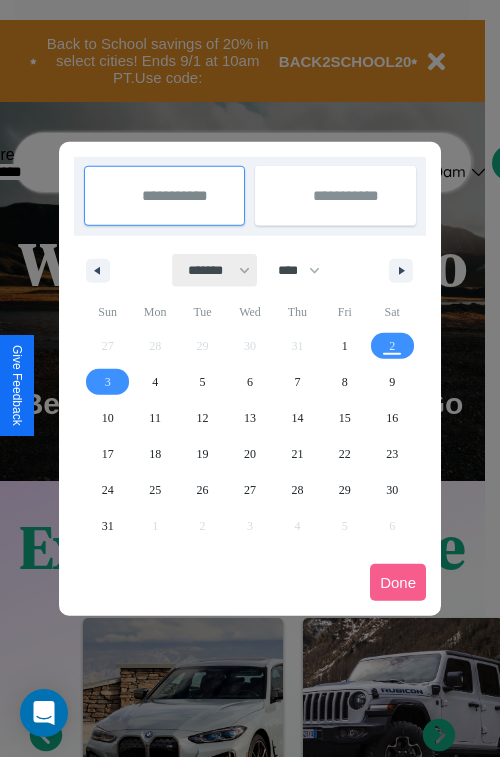 click on "******* ******** ***** ***** *** **** **** ****** ********* ******* ******** ********" at bounding box center [215, 270] 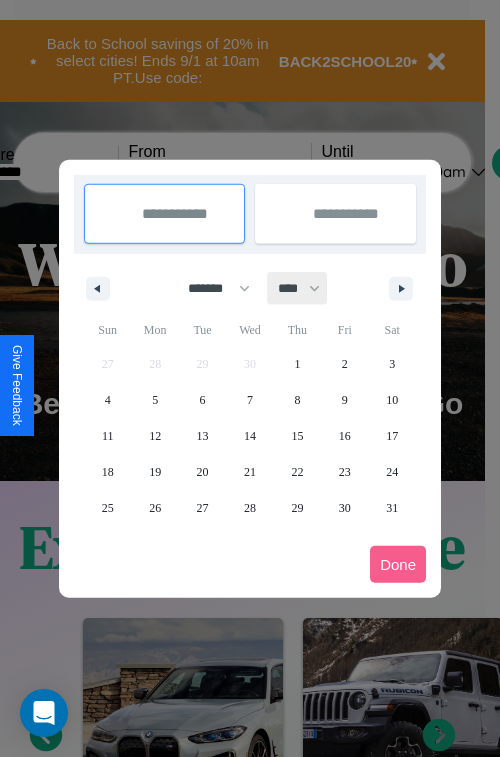 click on "**** **** **** **** **** **** **** **** **** **** **** **** **** **** **** **** **** **** **** **** **** **** **** **** **** **** **** **** **** **** **** **** **** **** **** **** **** **** **** **** **** **** **** **** **** **** **** **** **** **** **** **** **** **** **** **** **** **** **** **** **** **** **** **** **** **** **** **** **** **** **** **** **** **** **** **** **** **** **** **** **** **** **** **** **** **** **** **** **** **** **** **** **** **** **** **** **** **** **** **** **** **** **** **** **** **** **** **** **** **** **** **** **** **** **** **** **** **** **** **** ****" at bounding box center [298, 288] 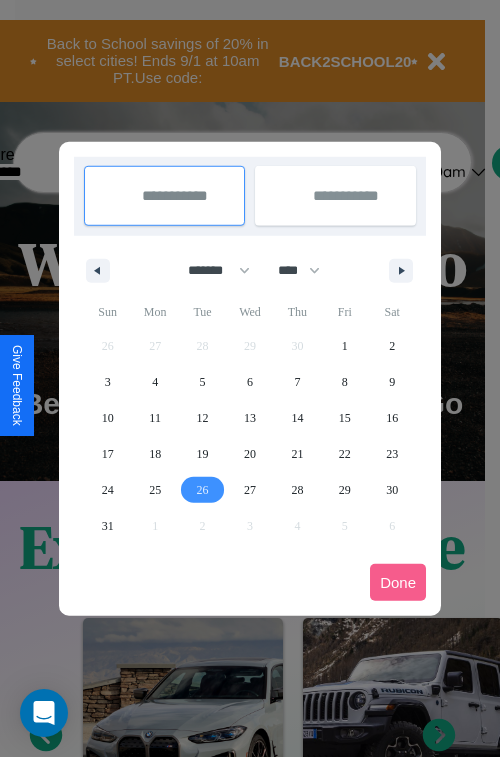 click on "26" at bounding box center (203, 490) 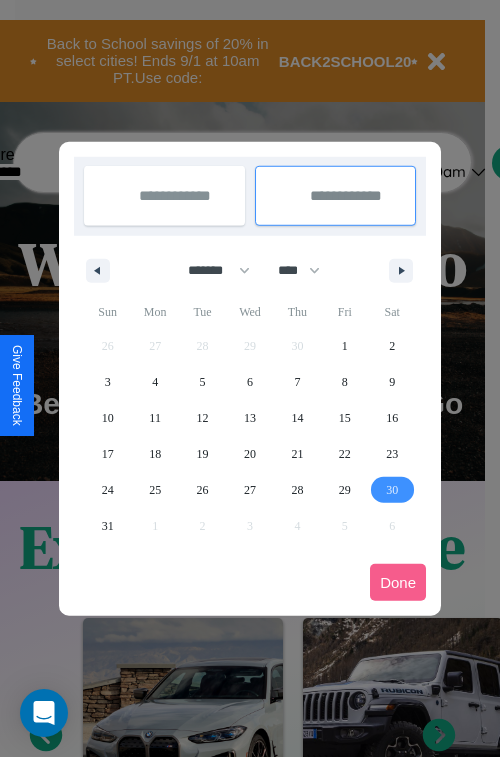 click on "30" at bounding box center [392, 490] 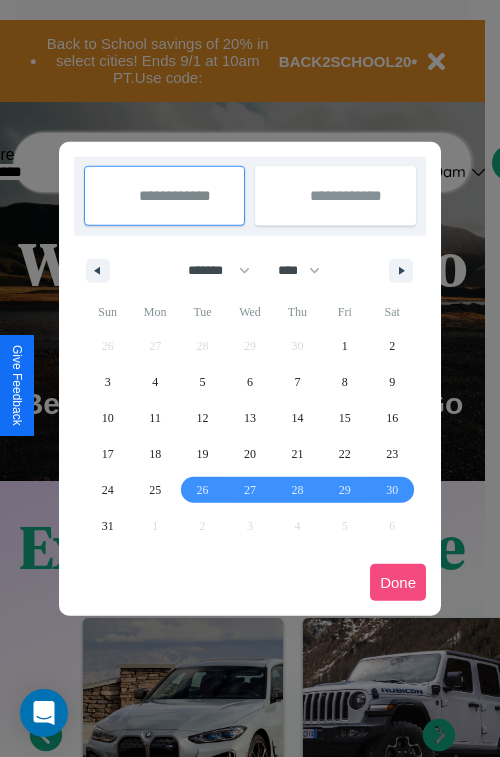 click on "Done" at bounding box center (398, 582) 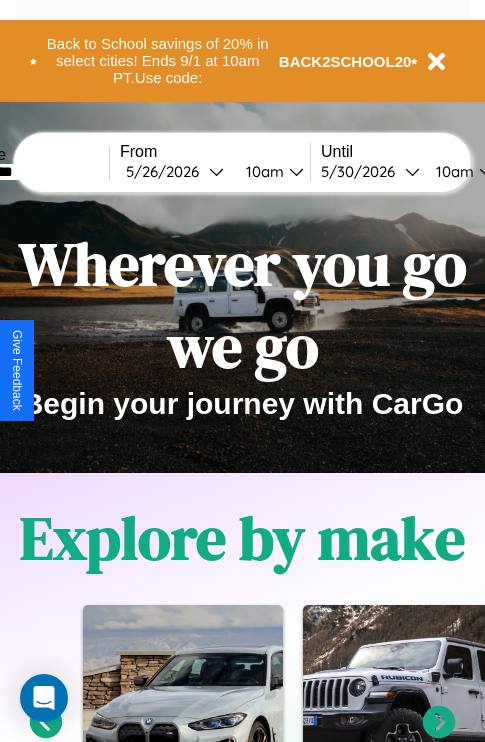 scroll, scrollTop: 0, scrollLeft: 77, axis: horizontal 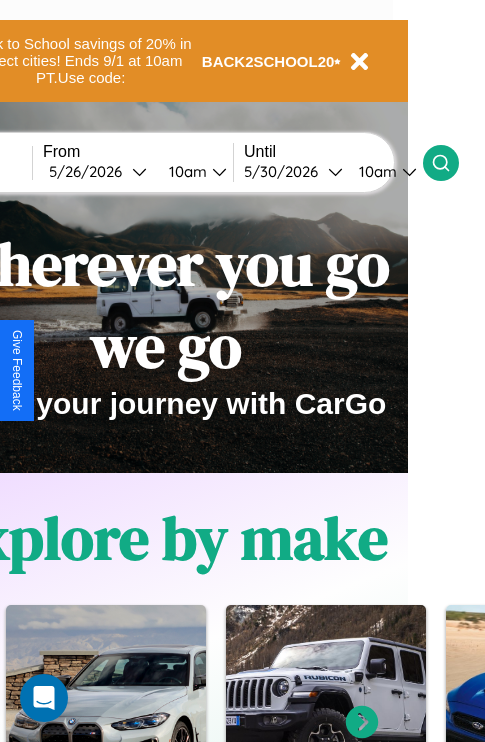 click 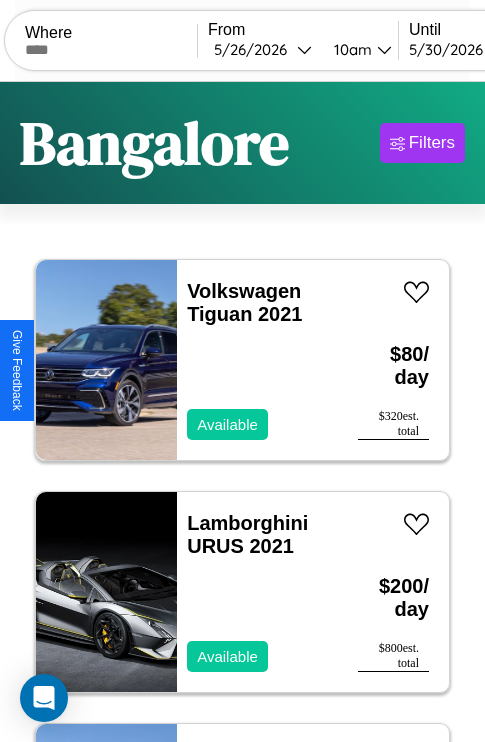 scroll, scrollTop: 79, scrollLeft: 0, axis: vertical 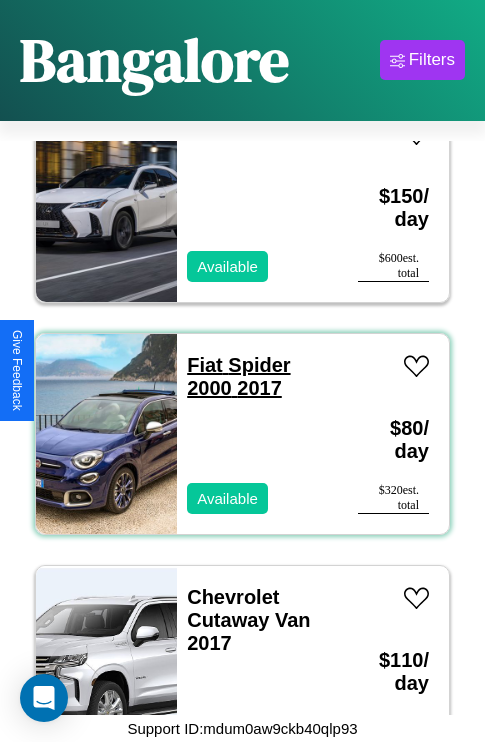 click on "Fiat   Spider 2000   2017" at bounding box center [238, 376] 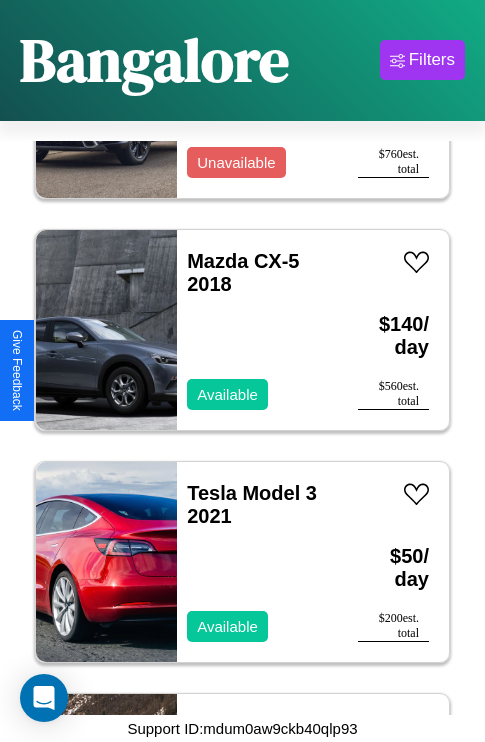 scroll, scrollTop: 18635, scrollLeft: 0, axis: vertical 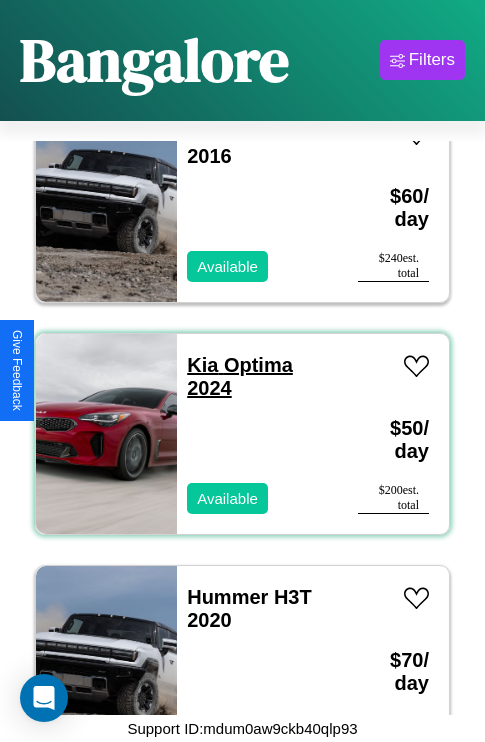 click on "Kia   Optima   2024" at bounding box center [240, 376] 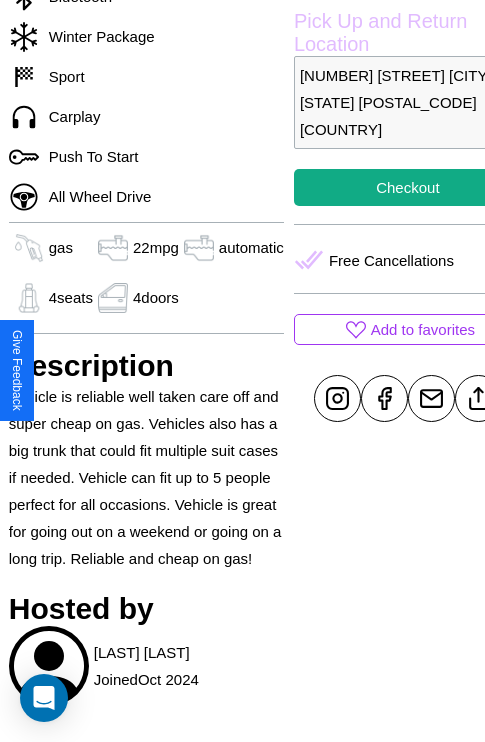 scroll, scrollTop: 710, scrollLeft: 64, axis: both 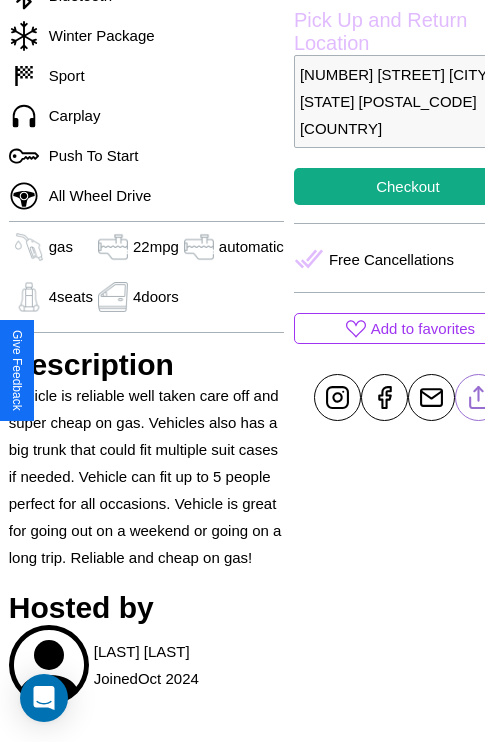 click 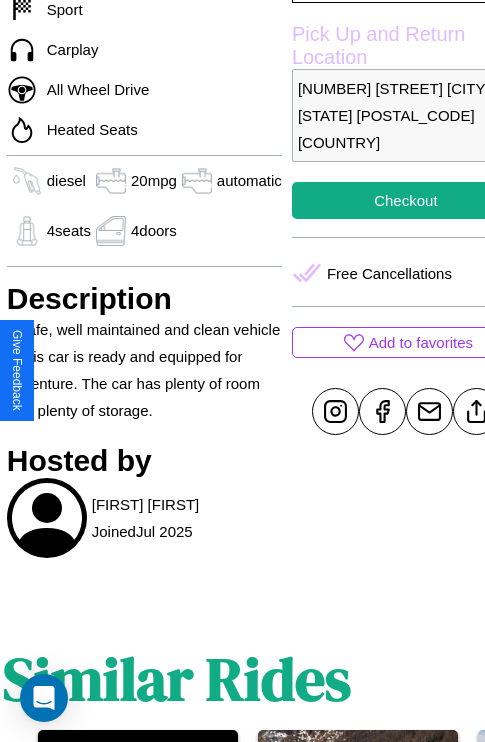 scroll, scrollTop: 710, scrollLeft: 68, axis: both 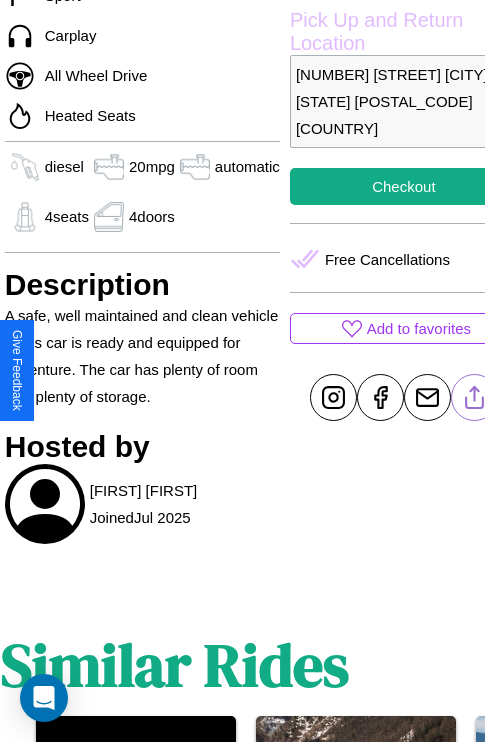 click 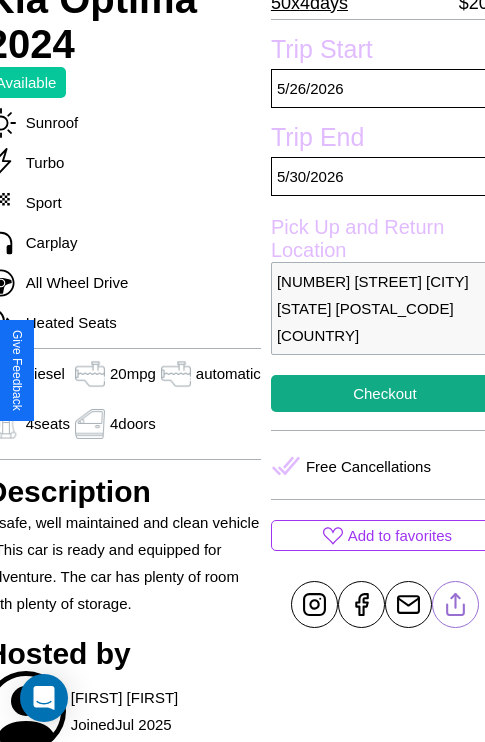 scroll, scrollTop: 499, scrollLeft: 88, axis: both 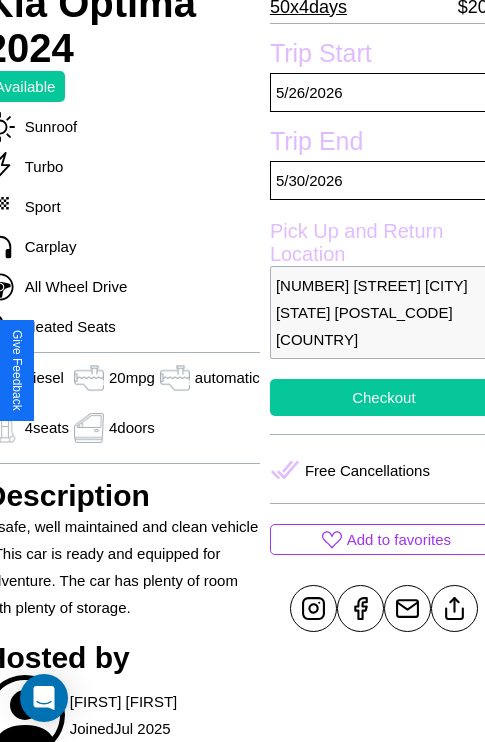click on "Checkout" at bounding box center [384, 397] 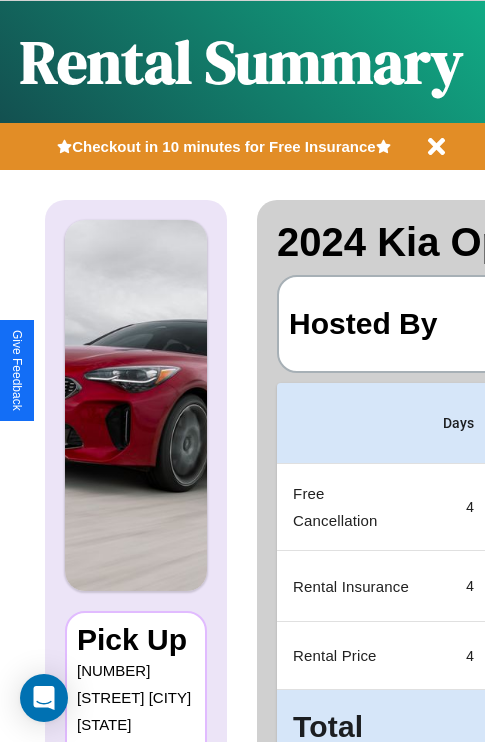 scroll, scrollTop: 0, scrollLeft: 378, axis: horizontal 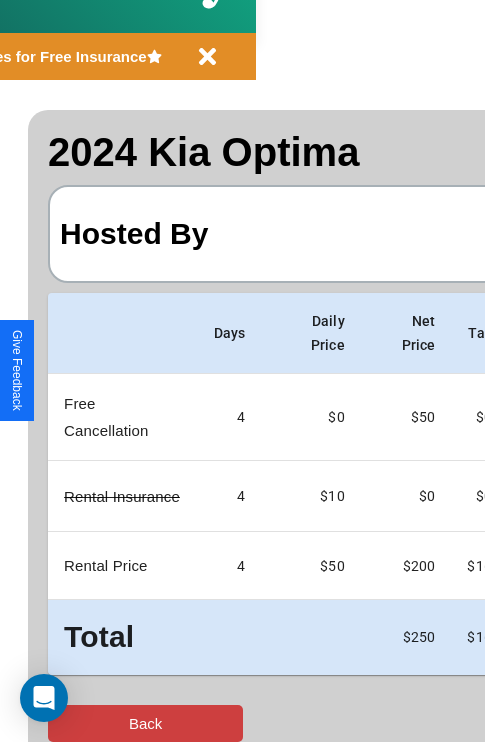 click on "Back" at bounding box center [145, 723] 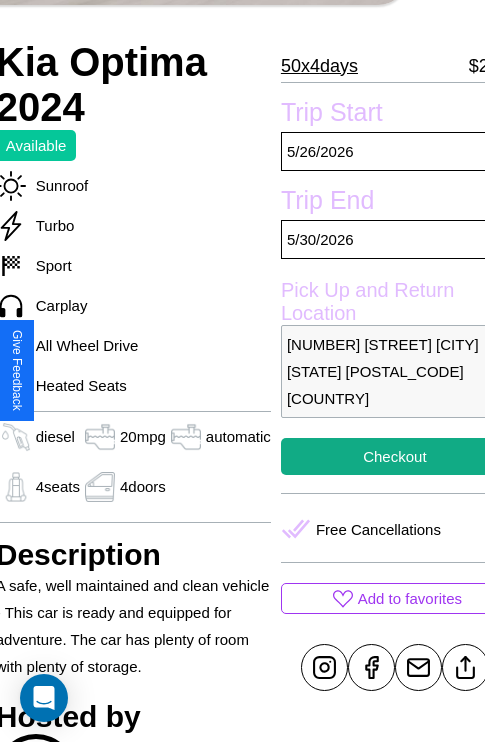 scroll, scrollTop: 499, scrollLeft: 88, axis: both 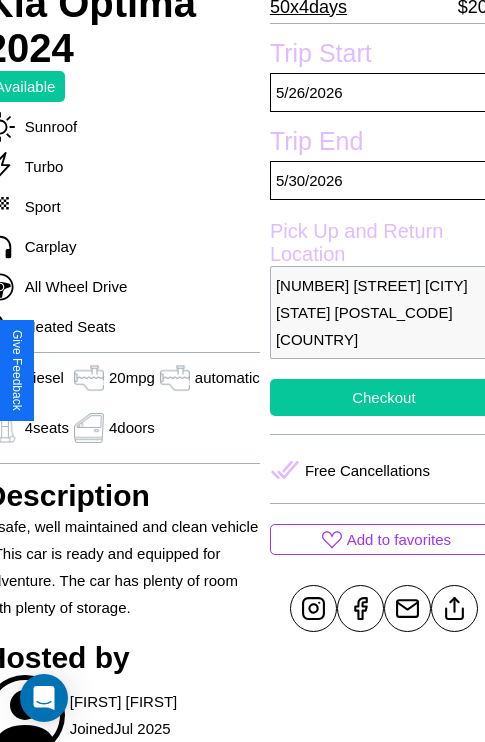 click on "Checkout" at bounding box center (384, 397) 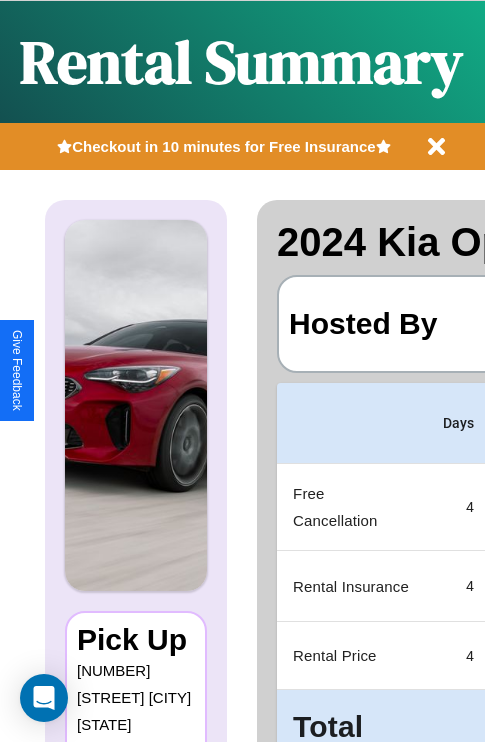 scroll, scrollTop: 0, scrollLeft: 378, axis: horizontal 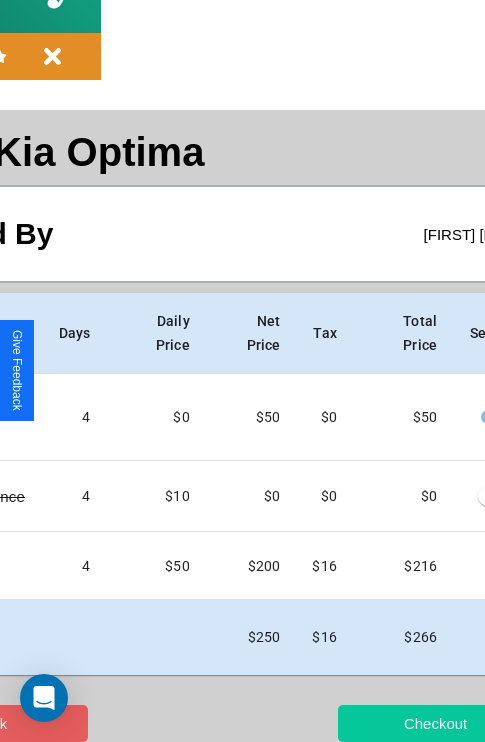 click on "Checkout" at bounding box center [435, 723] 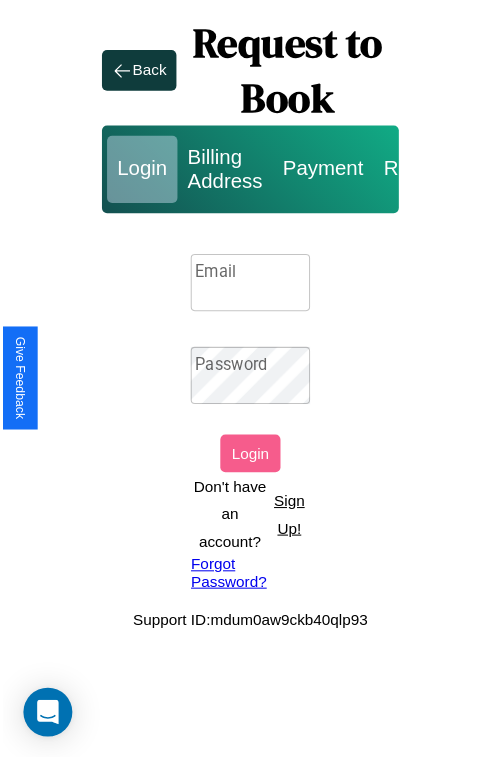 scroll, scrollTop: 0, scrollLeft: 0, axis: both 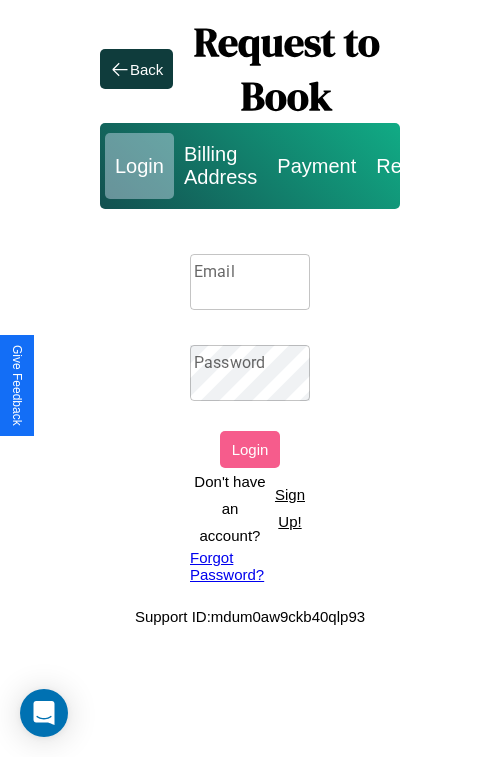 click on "Sign Up!" at bounding box center (290, 508) 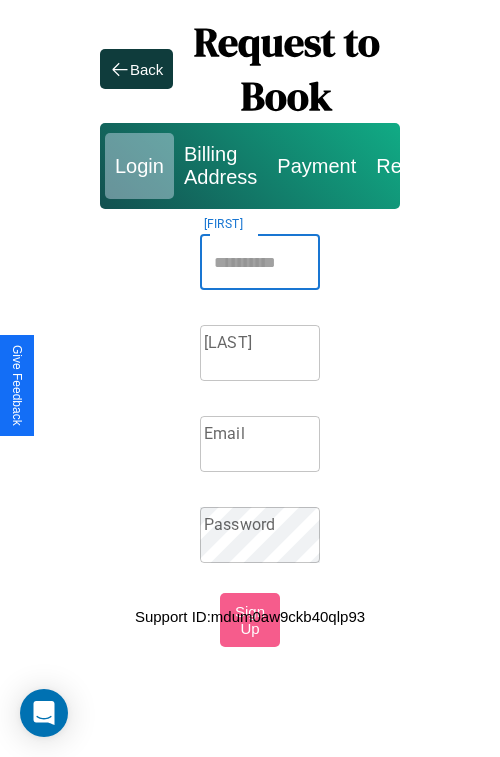 click on "Firstname" at bounding box center (260, 262) 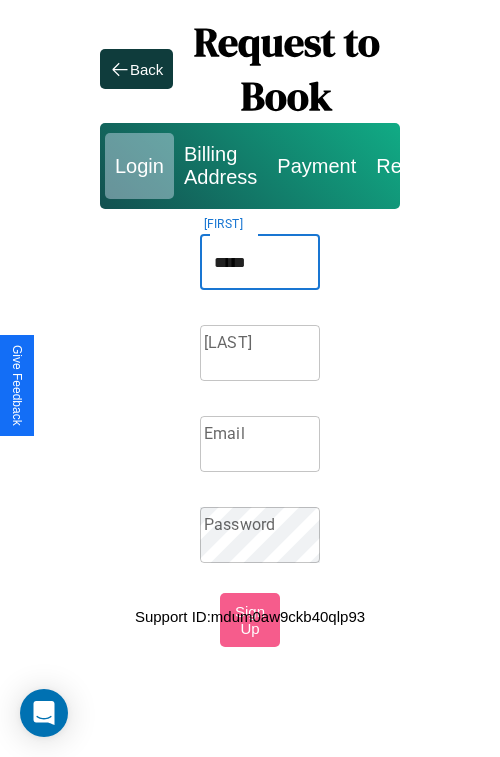 type on "*****" 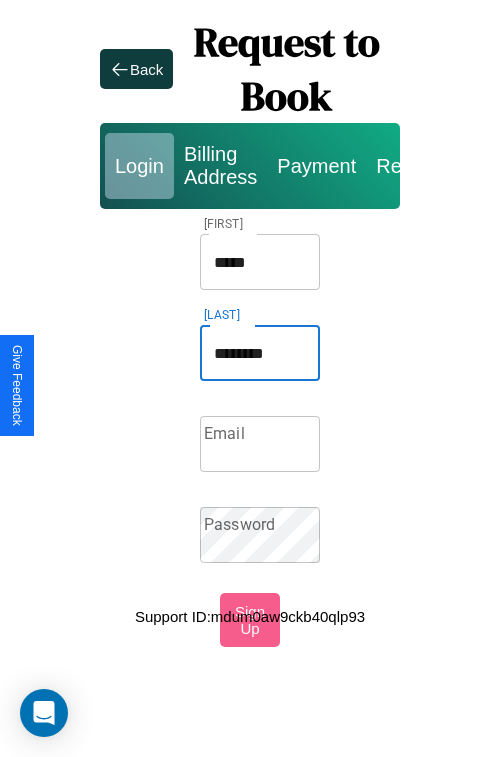 type on "********" 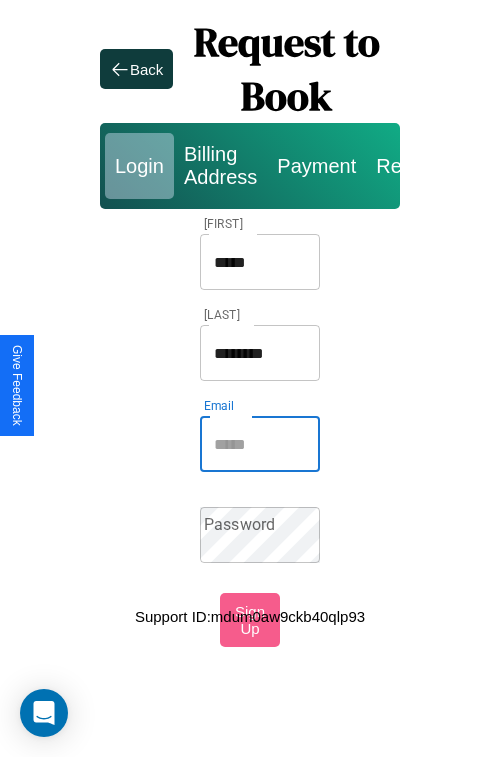 click on "Email" at bounding box center (260, 444) 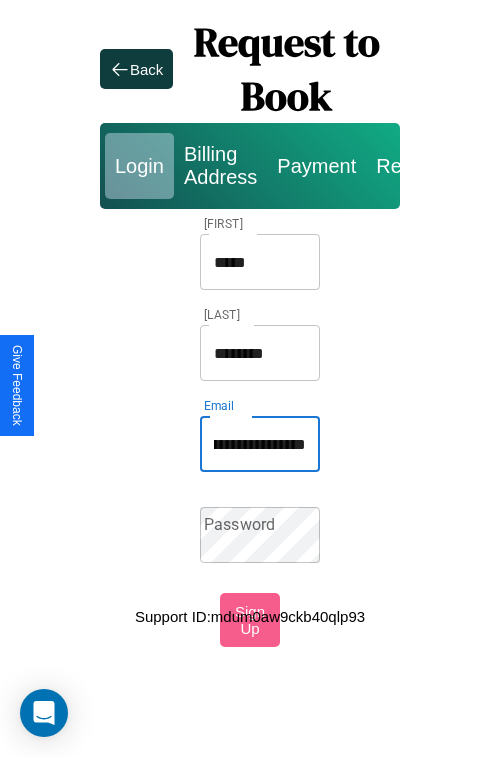 scroll, scrollTop: 0, scrollLeft: 110, axis: horizontal 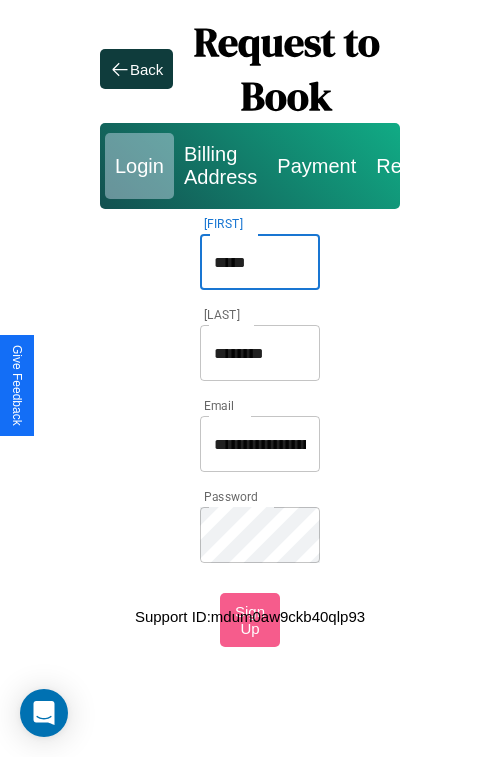 click on "*****" at bounding box center [260, 262] 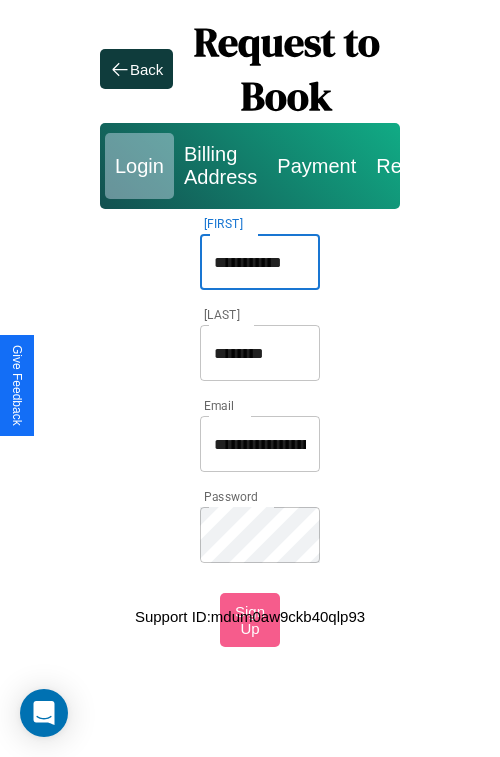 type on "**********" 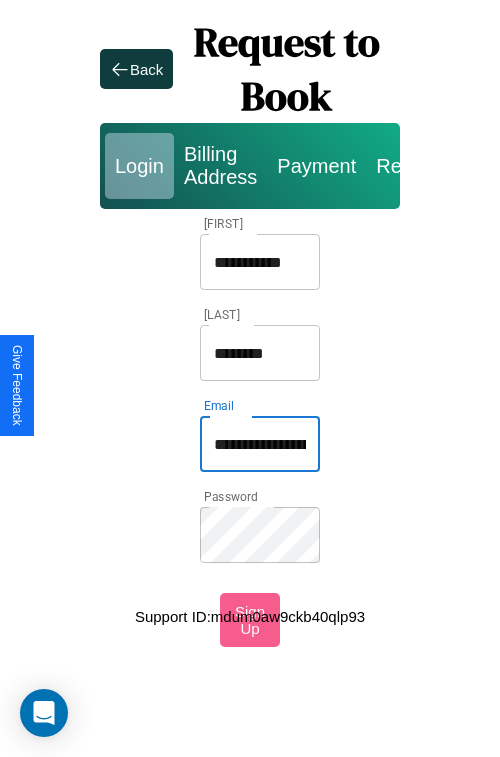 type on "**********" 